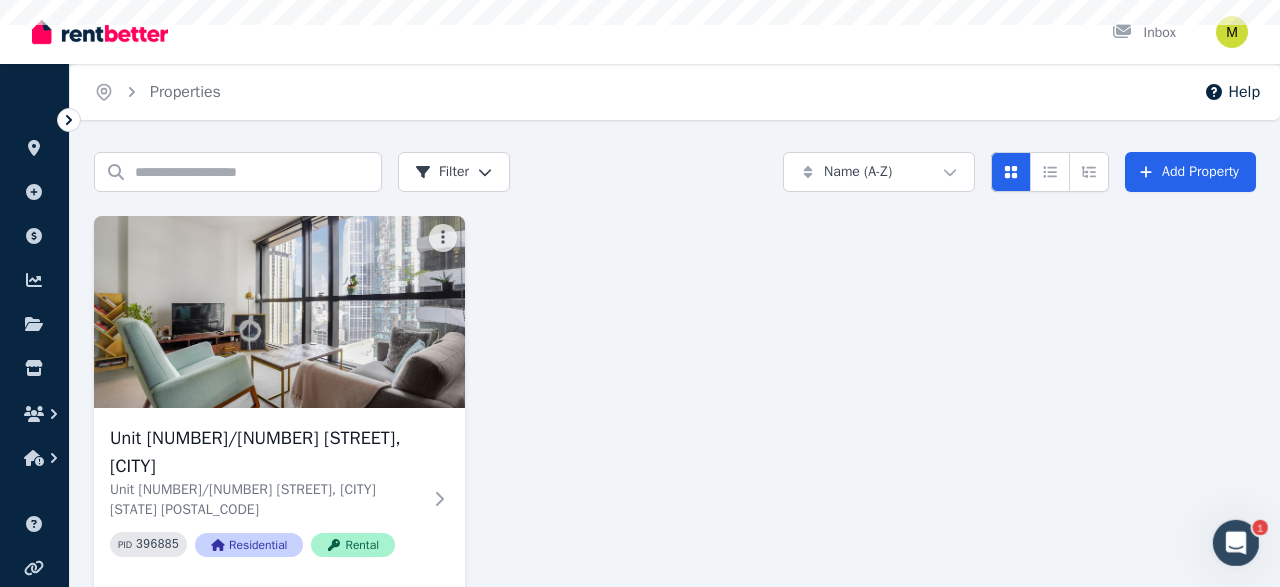 scroll, scrollTop: 0, scrollLeft: 0, axis: both 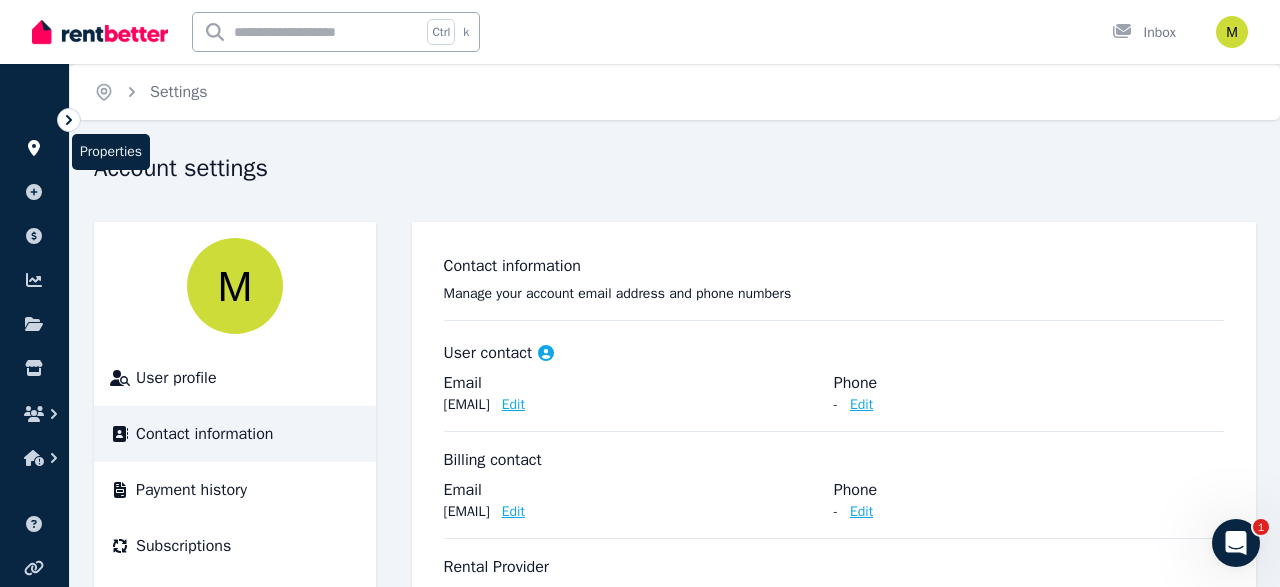click 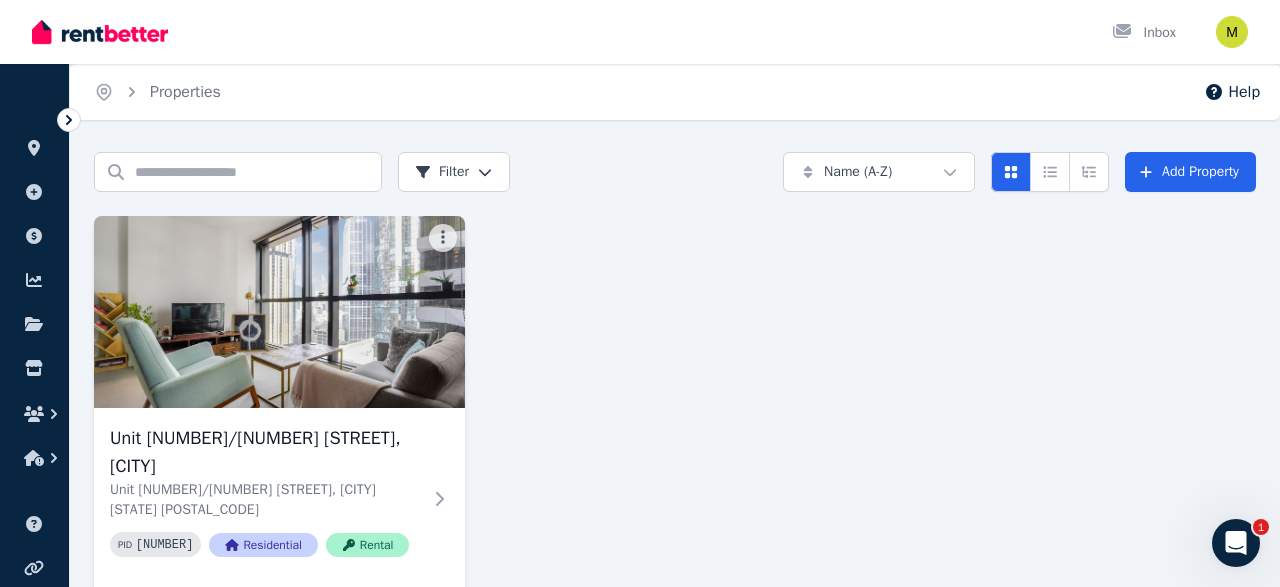 scroll, scrollTop: 74, scrollLeft: 0, axis: vertical 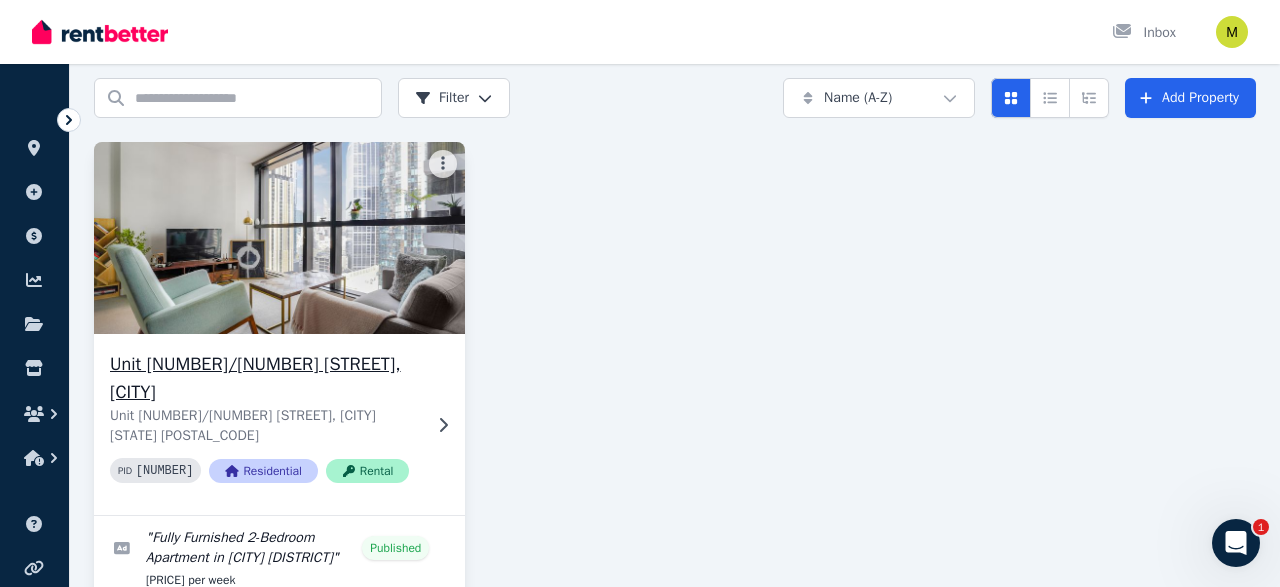 click at bounding box center (280, 238) 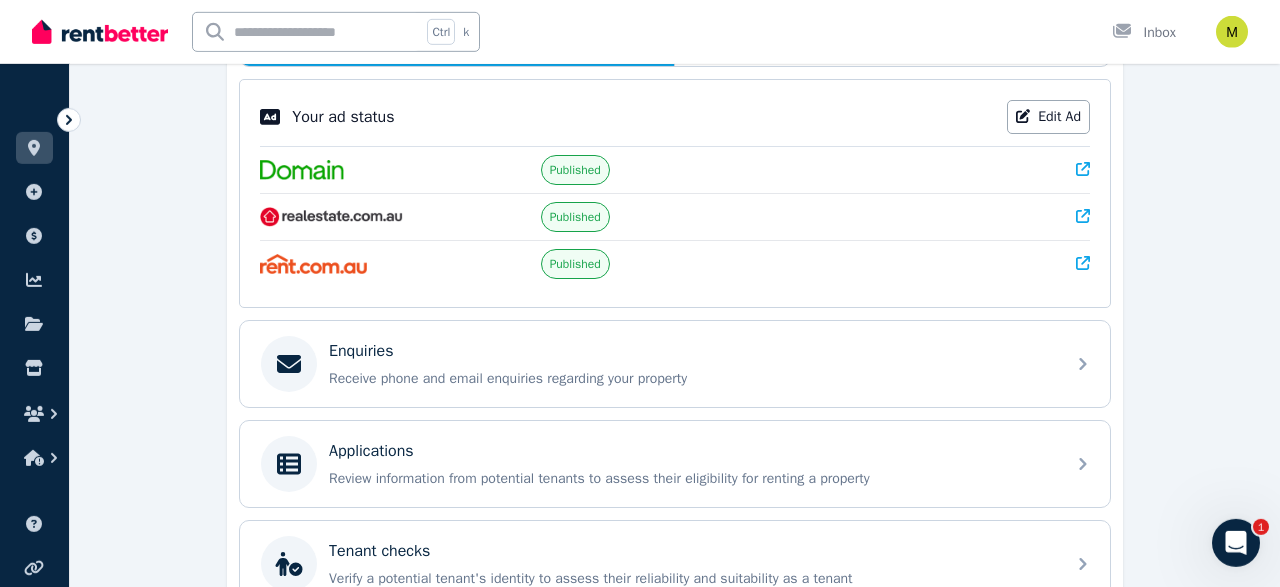 scroll, scrollTop: 410, scrollLeft: 0, axis: vertical 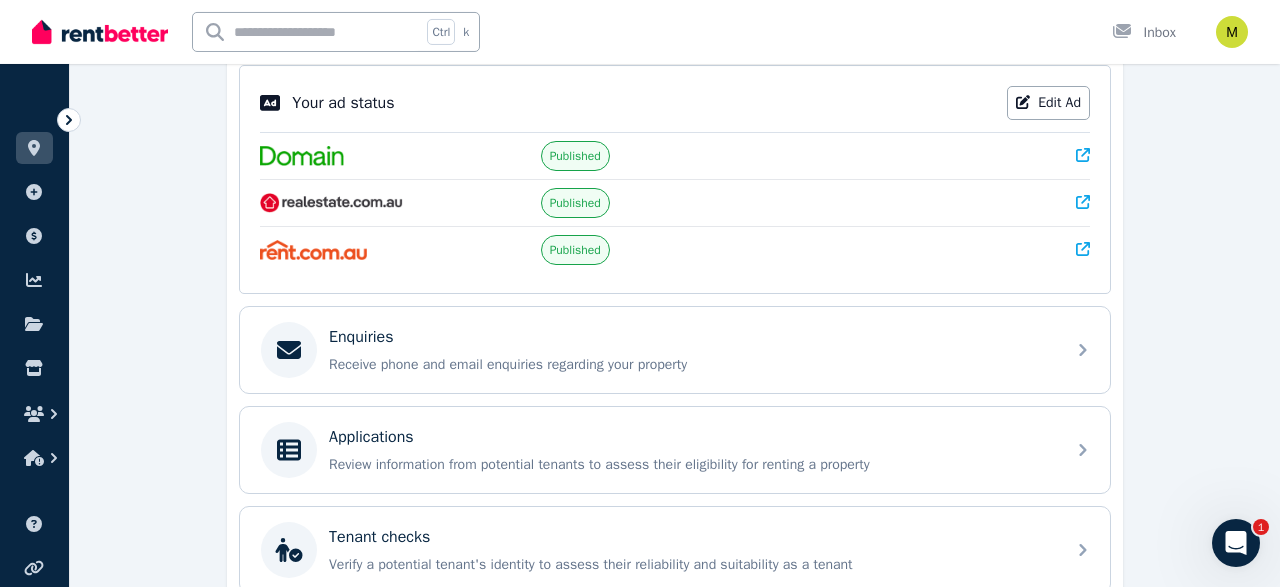click 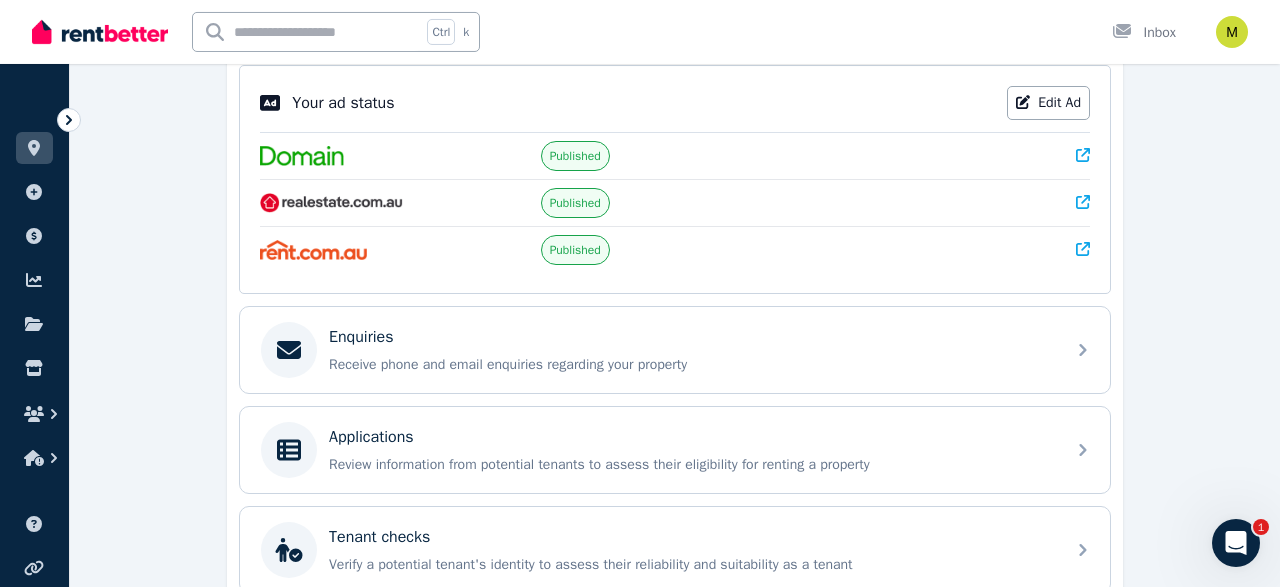 click 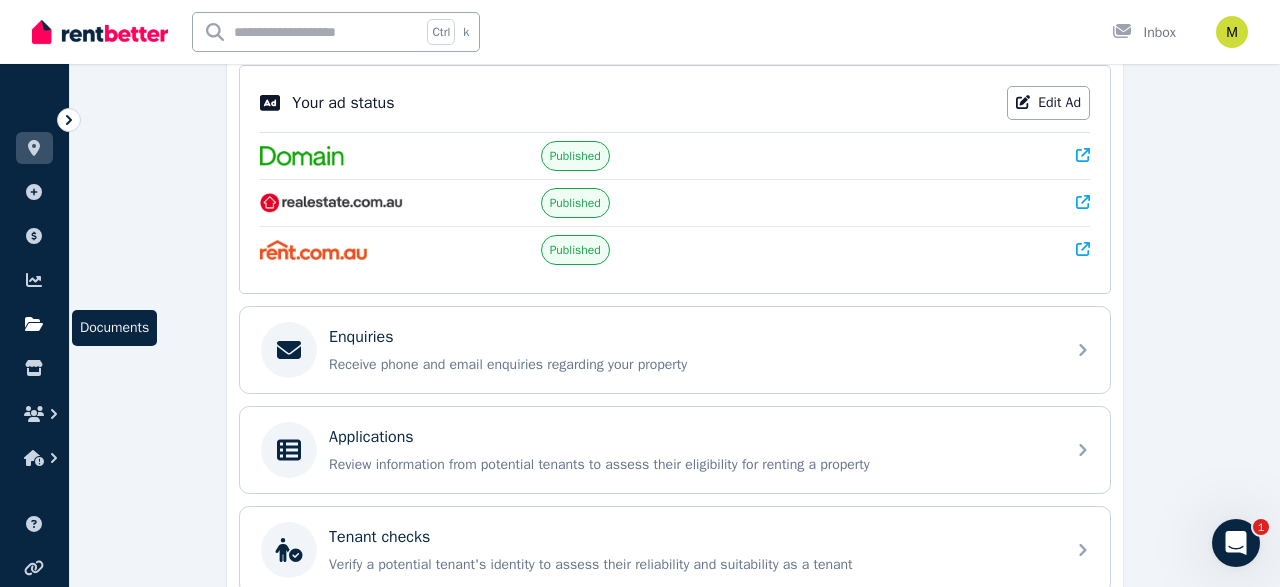 scroll, scrollTop: 416, scrollLeft: 0, axis: vertical 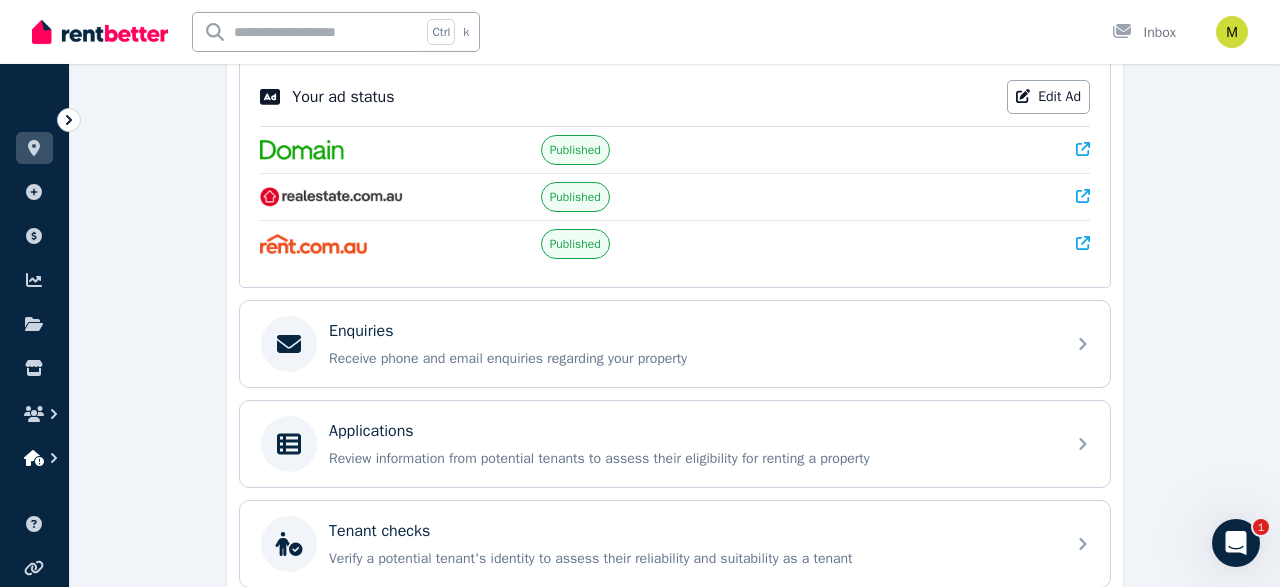 click 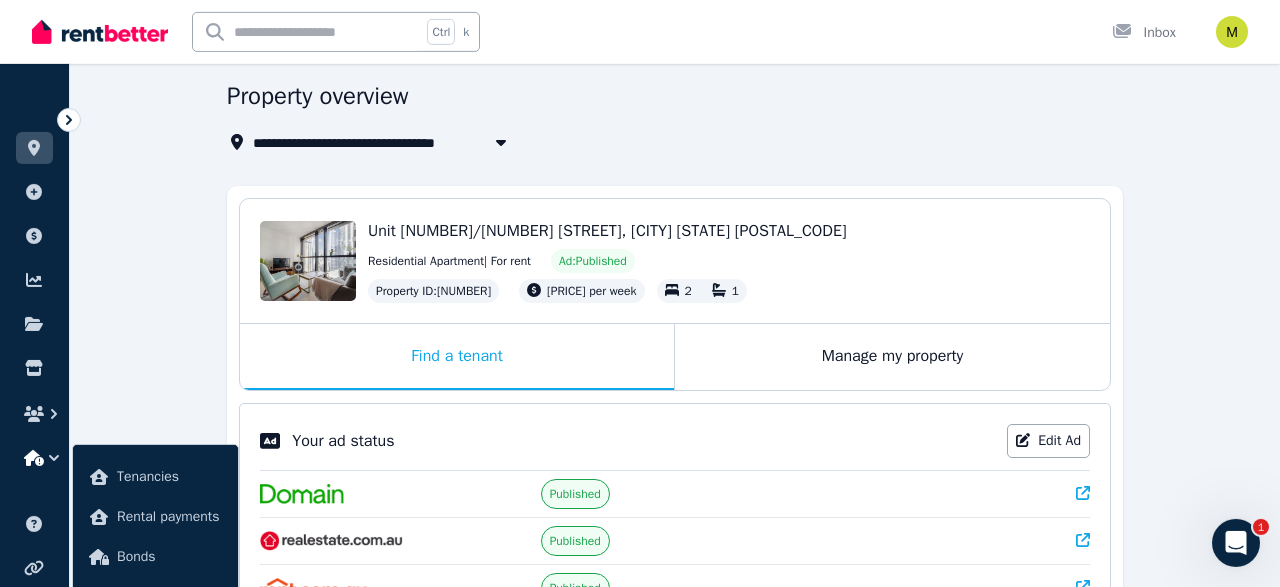 scroll, scrollTop: 15, scrollLeft: 0, axis: vertical 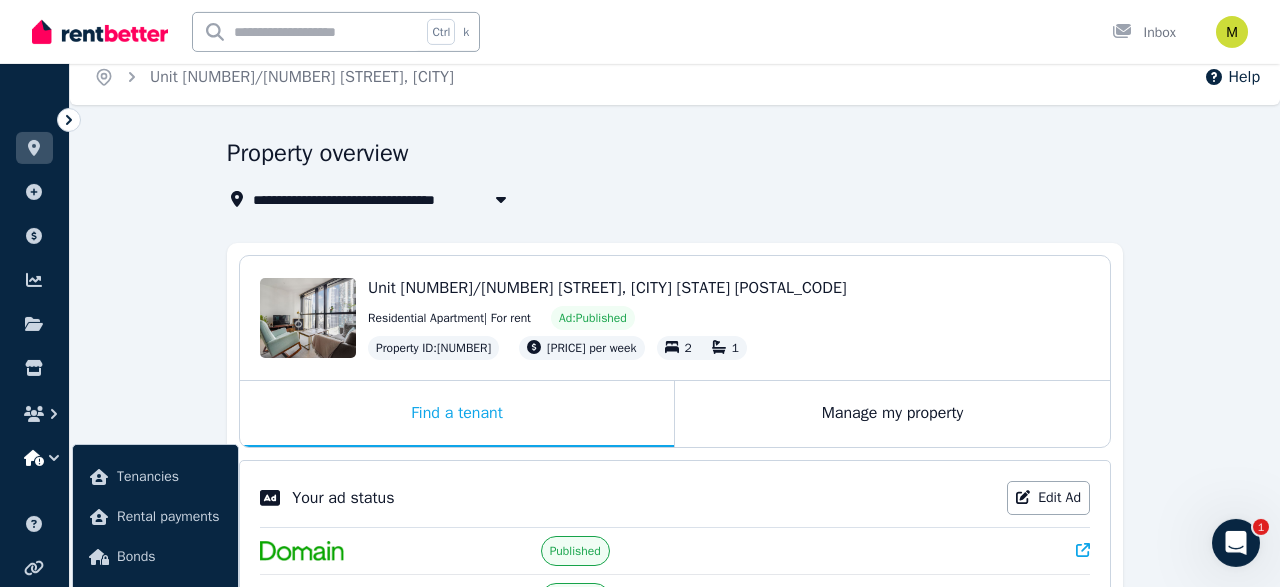 click on "Your ad status Edit Ad Published Published Published" at bounding box center (675, 574) 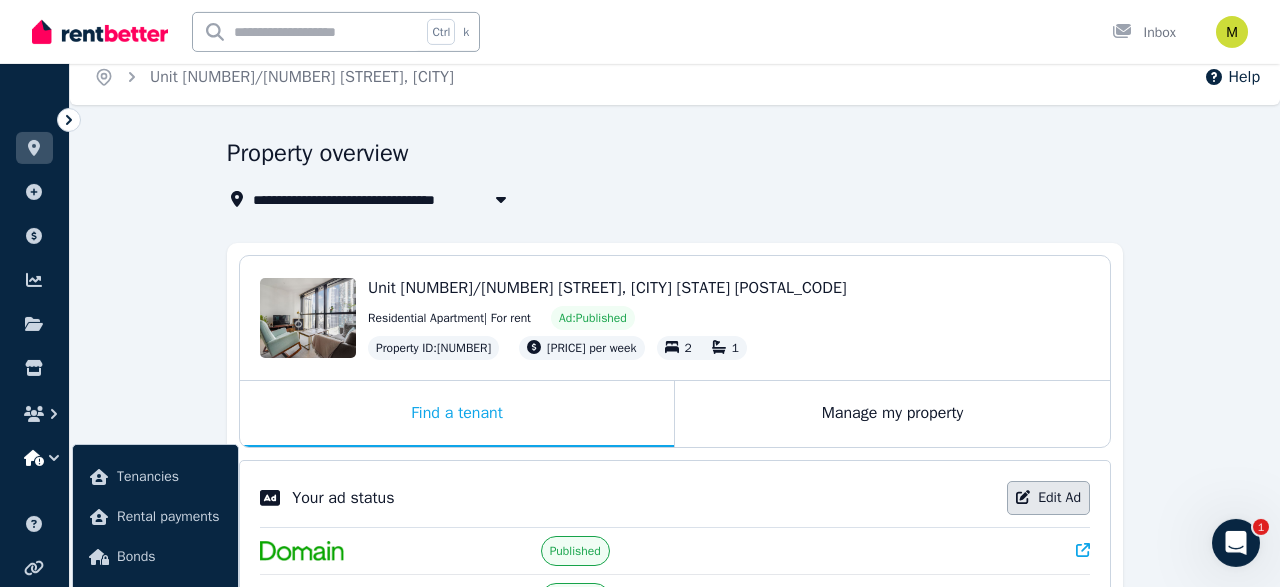 click on "Edit Ad" at bounding box center [1048, 498] 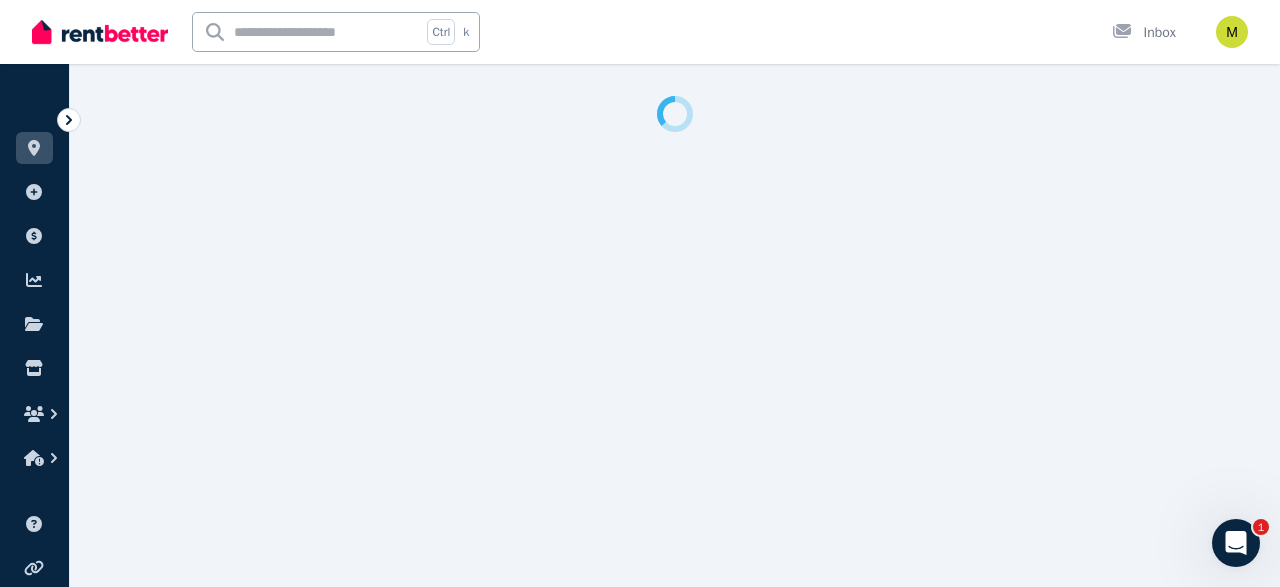 select on "***" 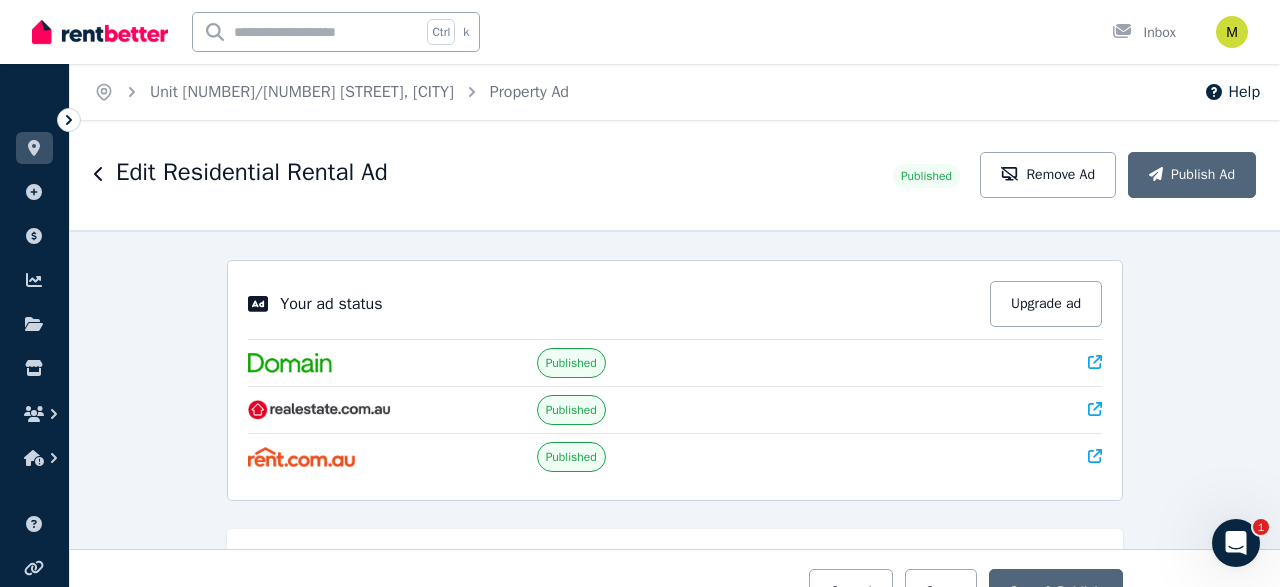 scroll, scrollTop: 283, scrollLeft: 0, axis: vertical 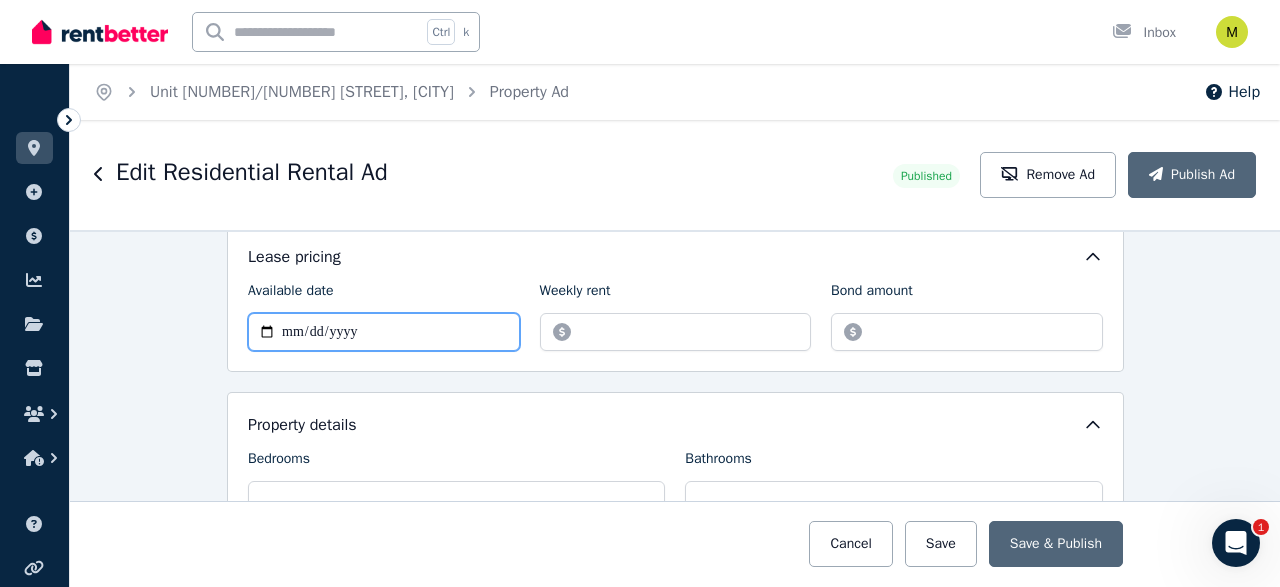 click on "**********" at bounding box center [384, 332] 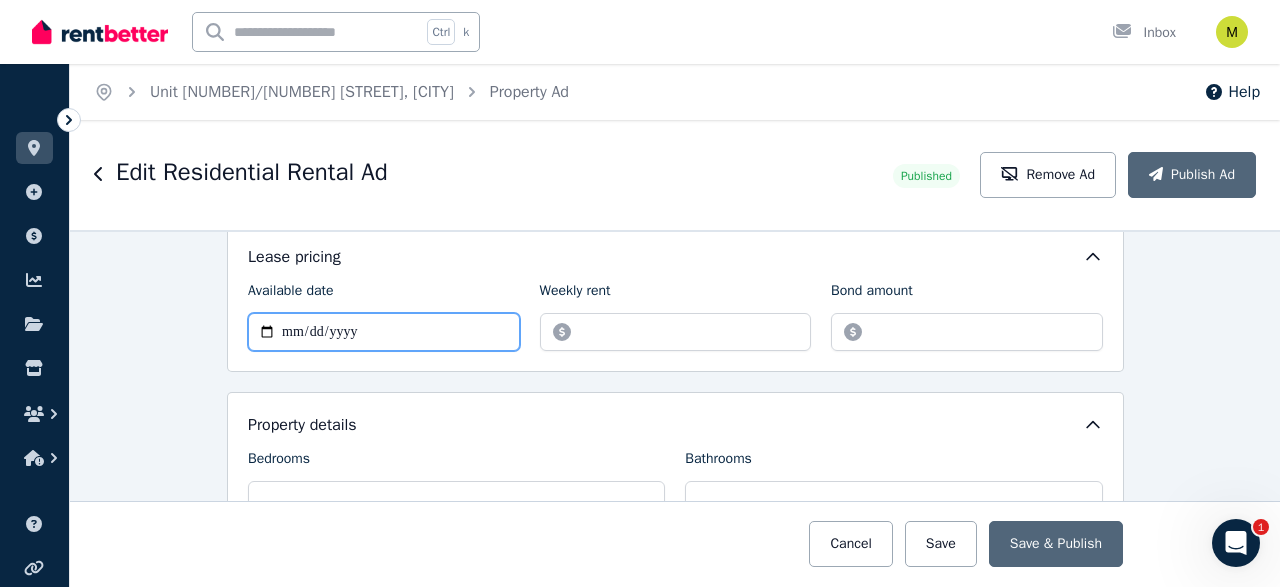 type on "**********" 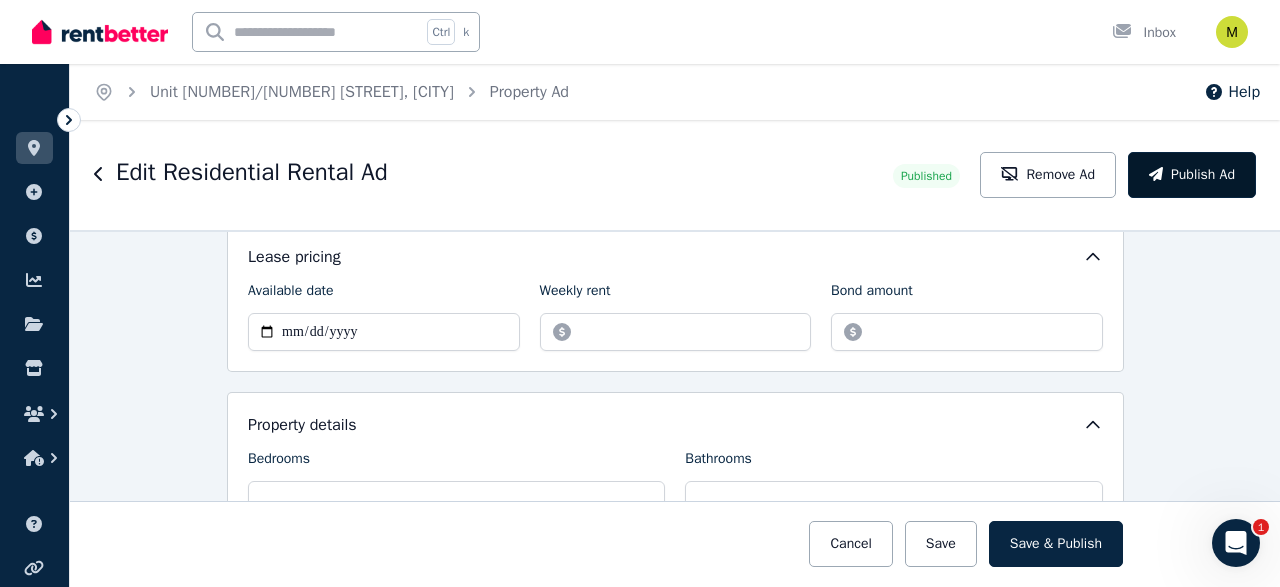 click on "Publish Ad" at bounding box center [1192, 175] 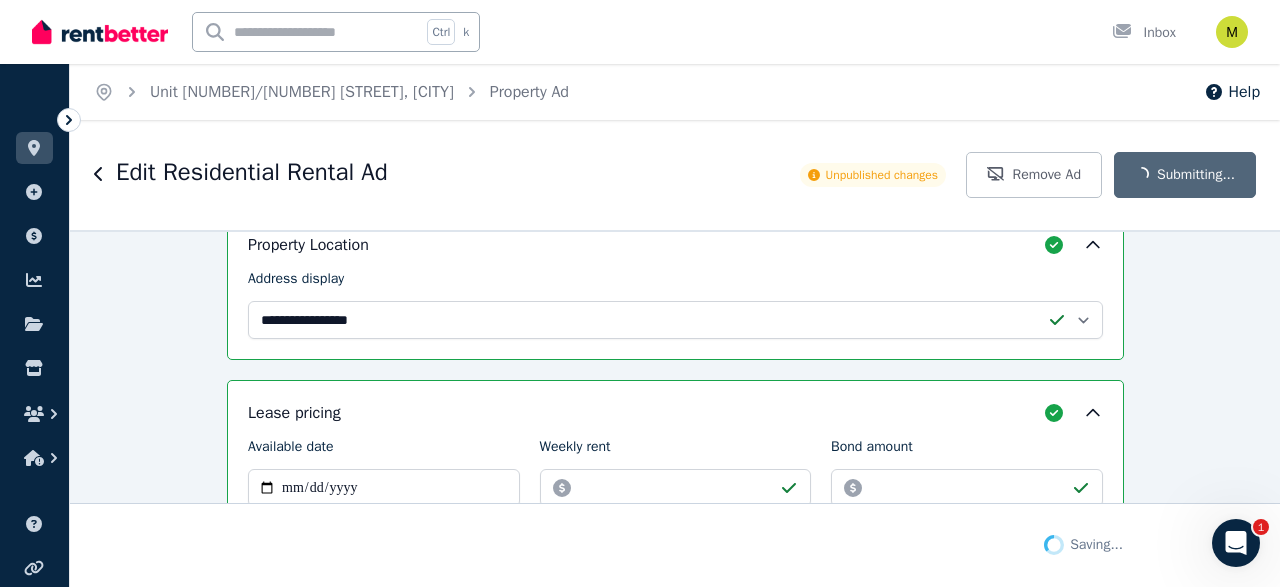 scroll, scrollTop: 912, scrollLeft: 0, axis: vertical 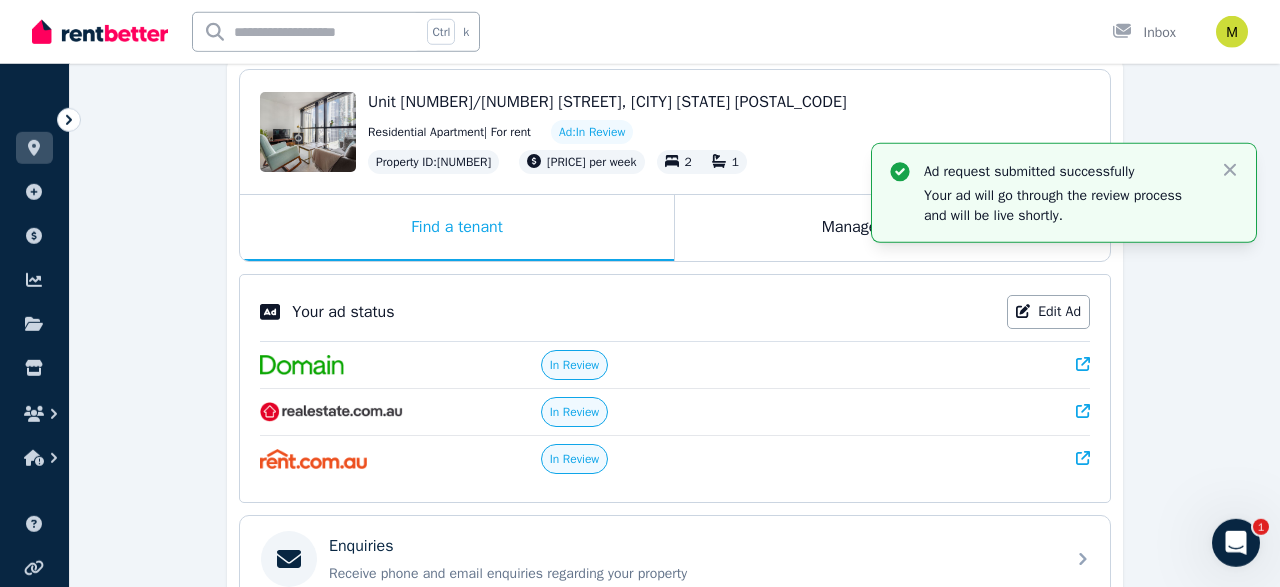 click 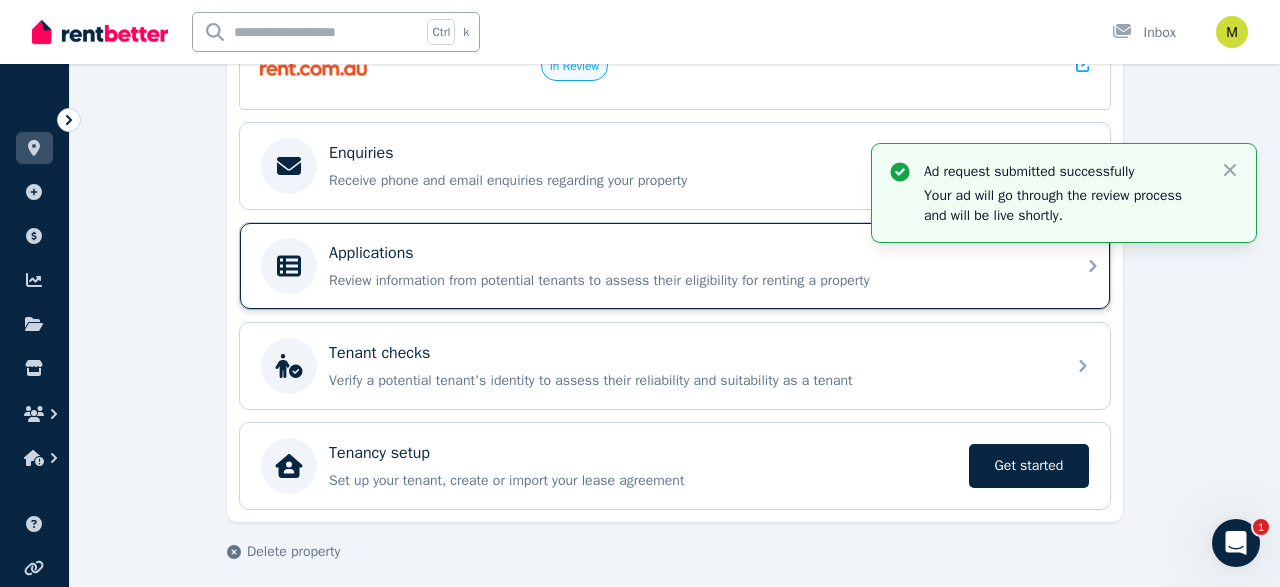 scroll, scrollTop: 0, scrollLeft: 0, axis: both 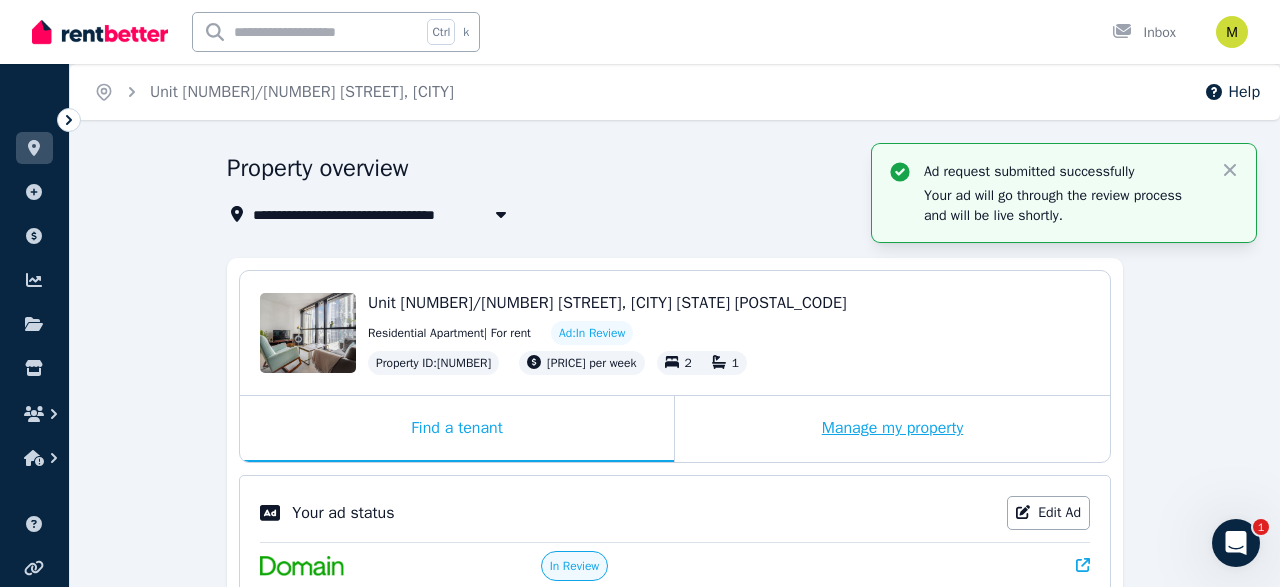 click on "Manage my property" at bounding box center (892, 429) 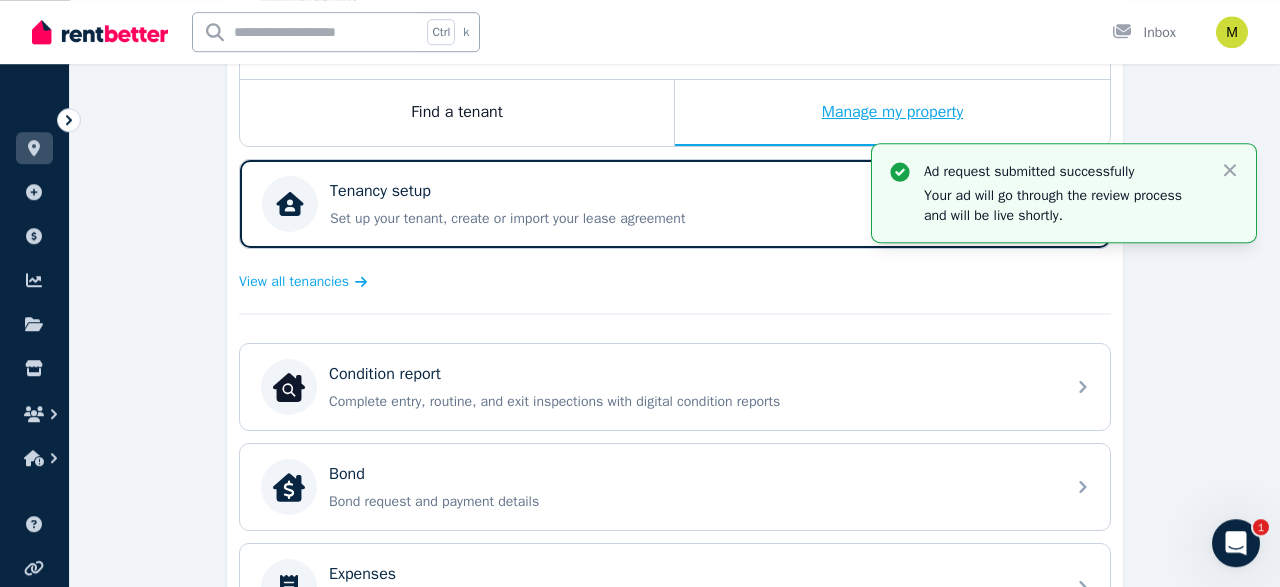 scroll, scrollTop: 0, scrollLeft: 0, axis: both 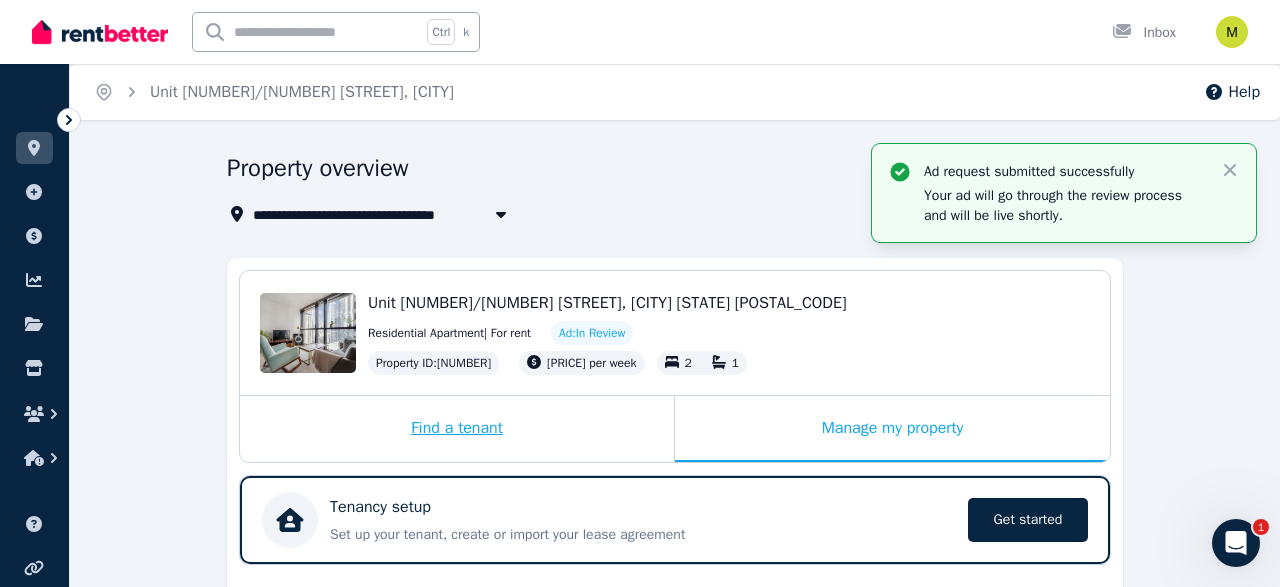 click on "Find a tenant" at bounding box center (457, 429) 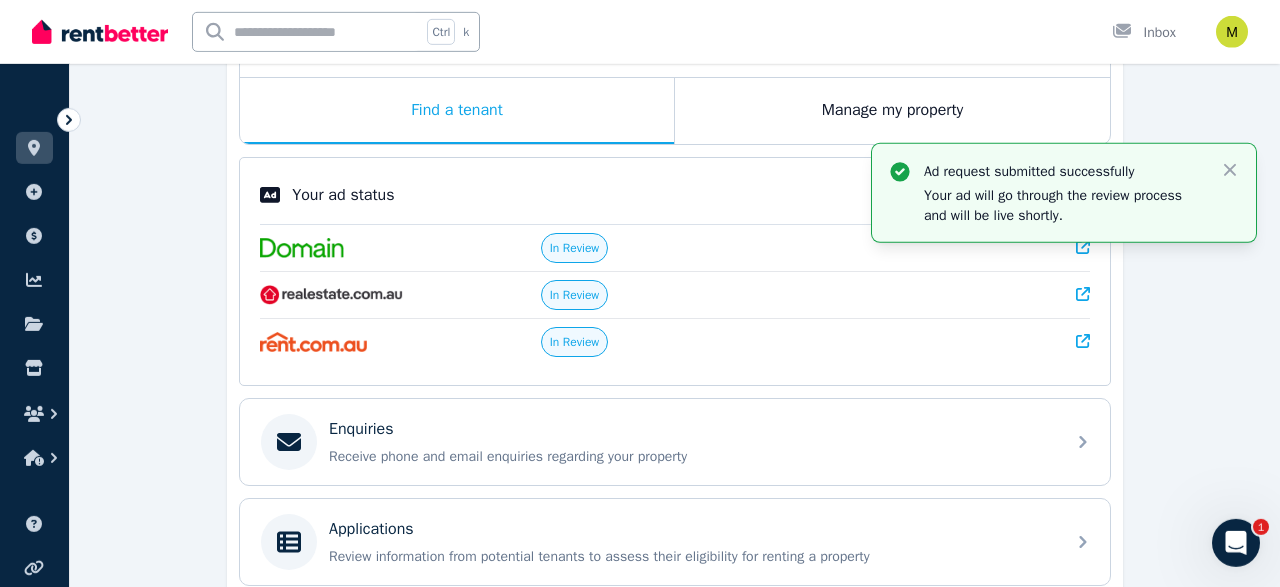 scroll, scrollTop: 112, scrollLeft: 0, axis: vertical 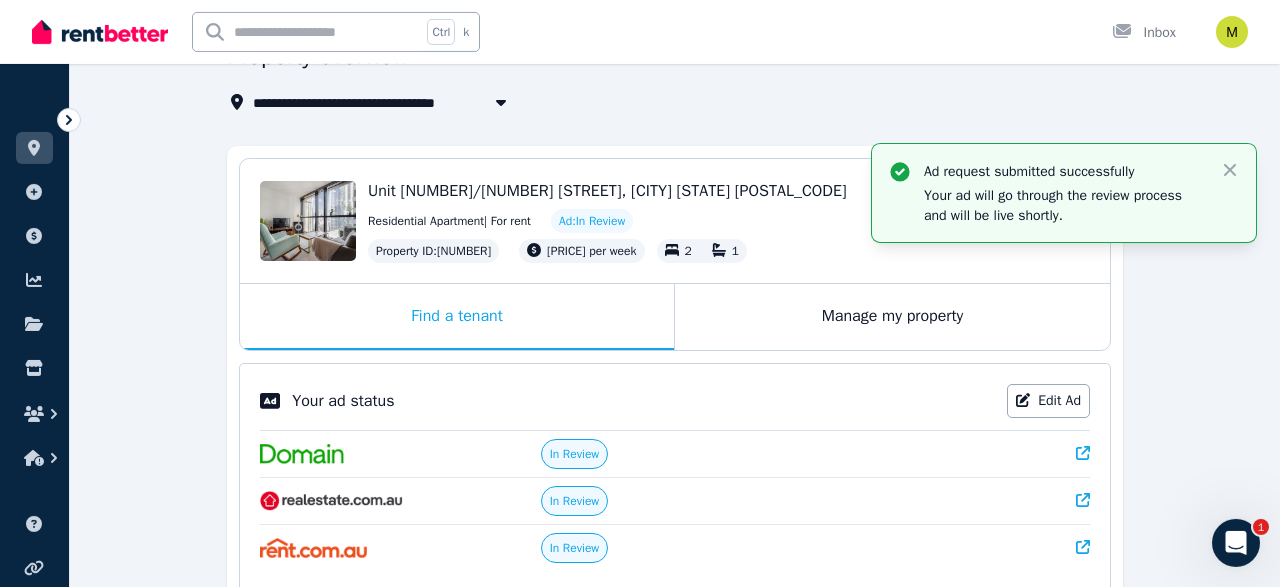 click on "Ad request submitted successfully Your ad will go through the review process and will be live shortly. Close" at bounding box center (1064, 193) 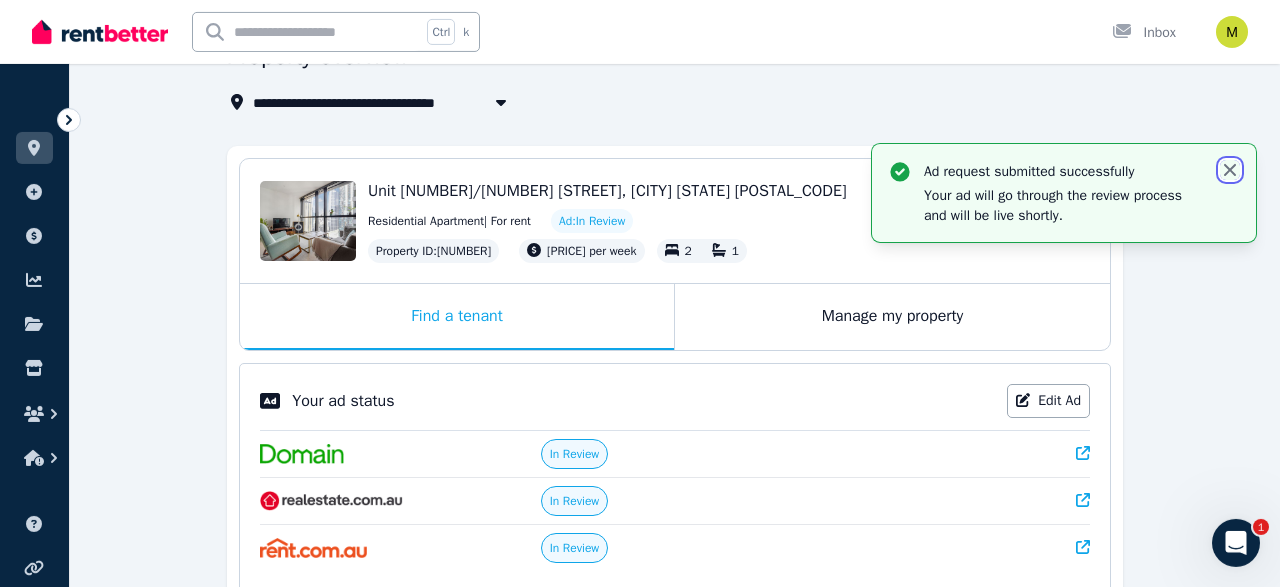 click 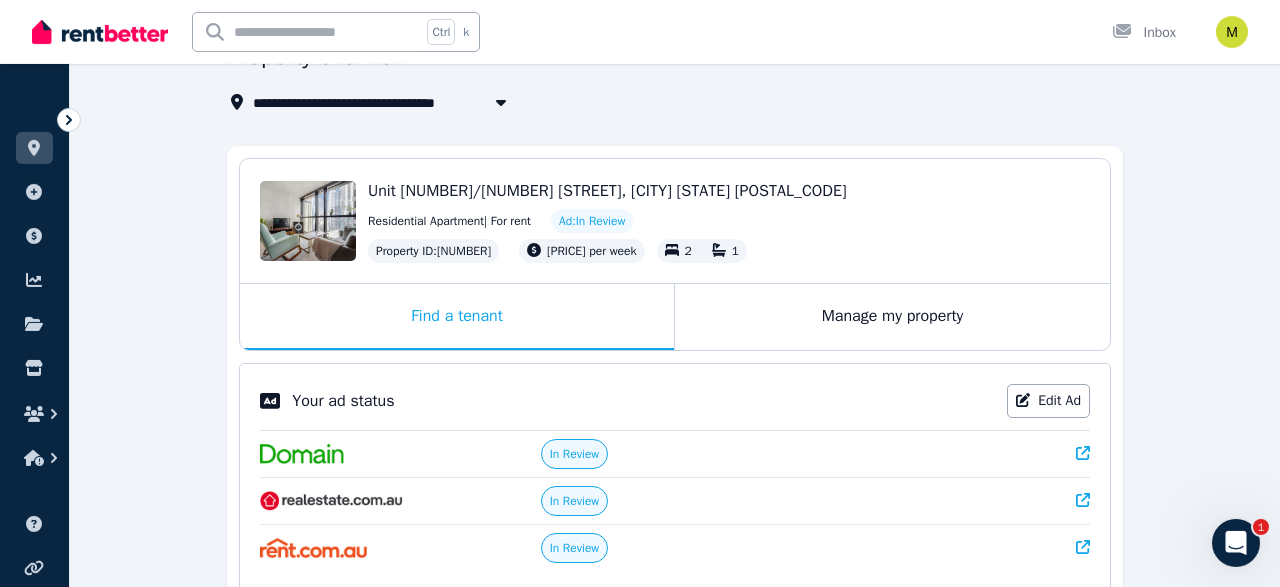 scroll, scrollTop: 130, scrollLeft: 0, axis: vertical 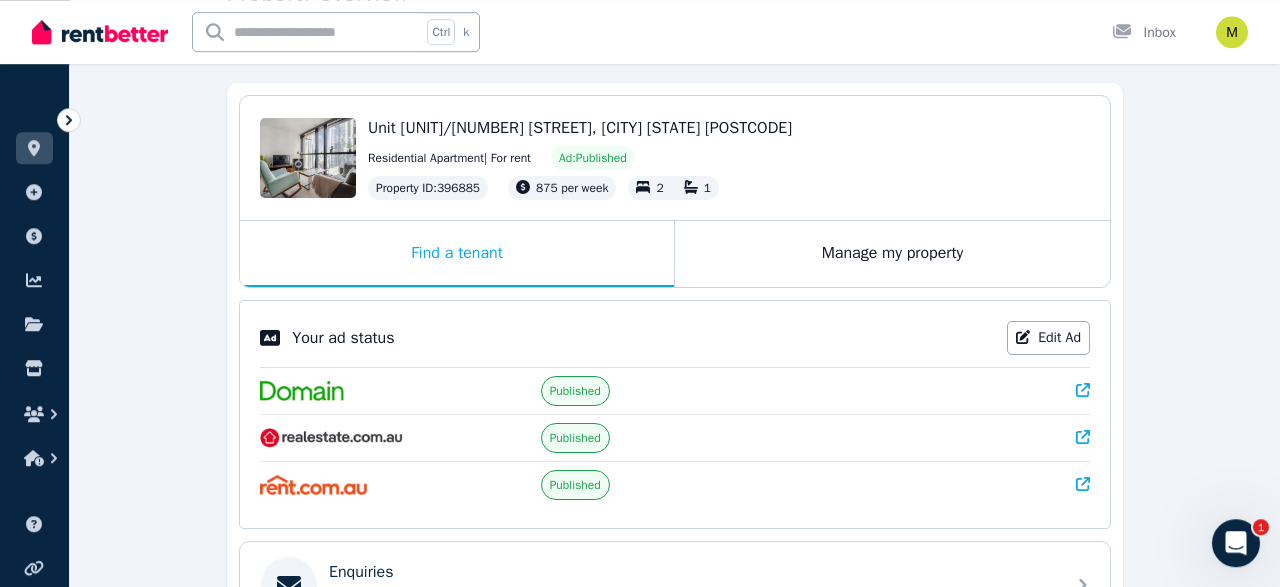 click 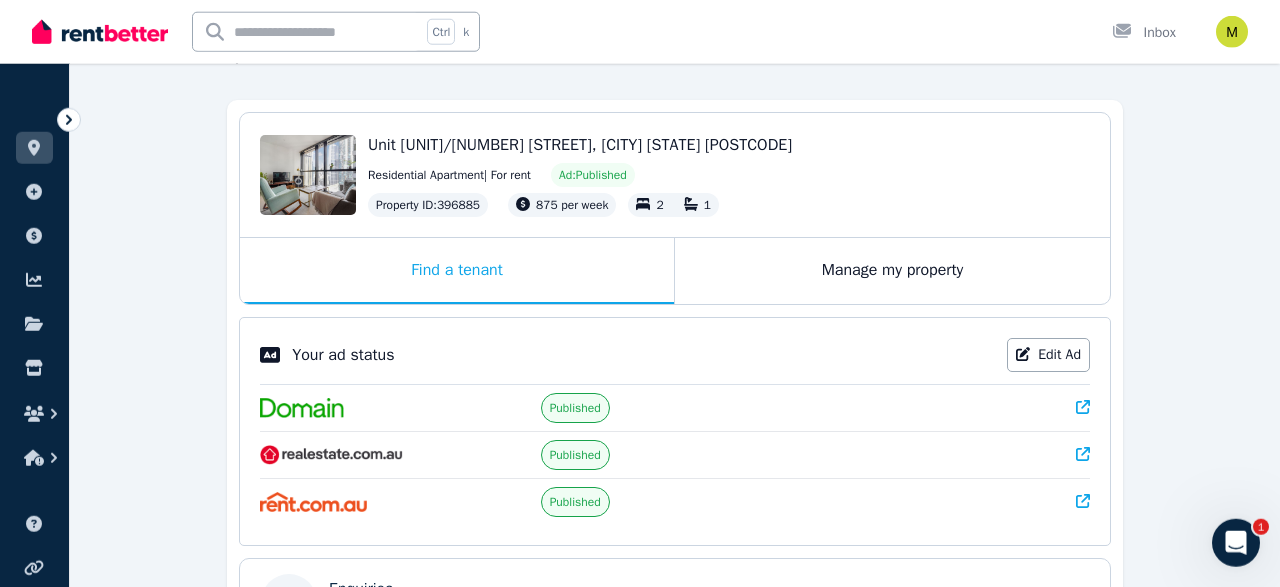 scroll, scrollTop: 0, scrollLeft: 0, axis: both 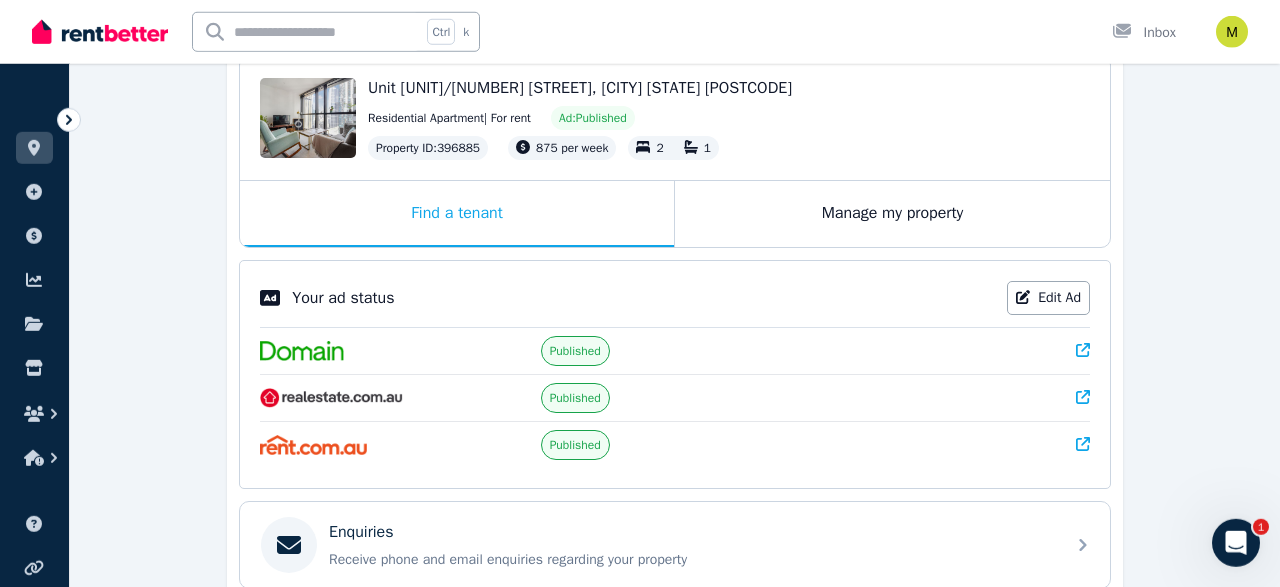click 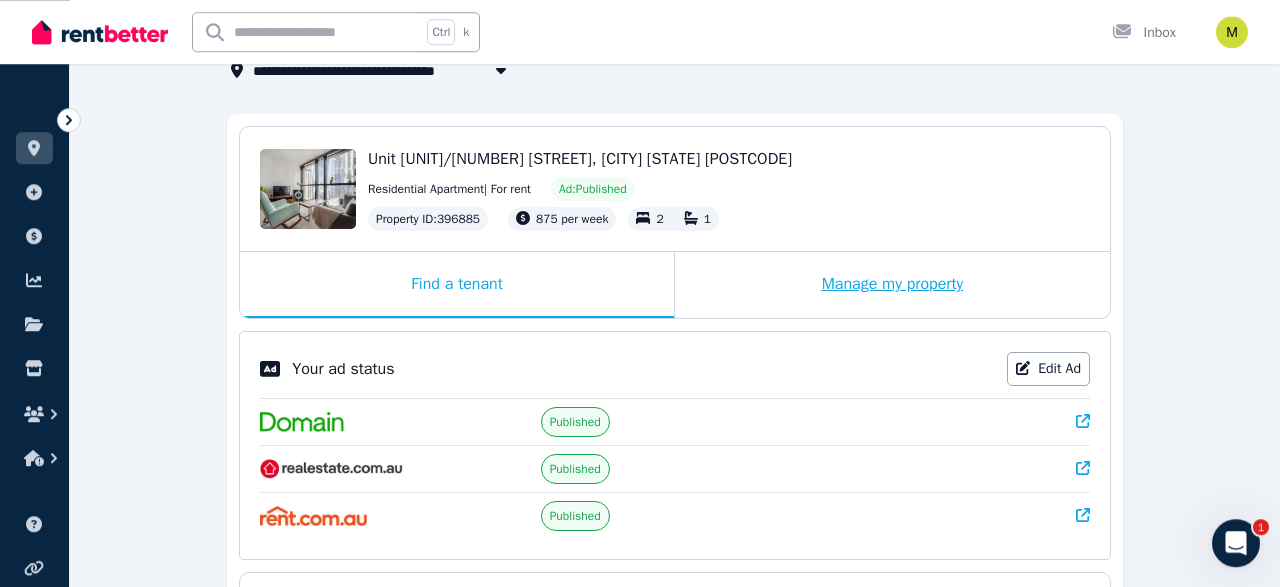 scroll, scrollTop: 140, scrollLeft: 0, axis: vertical 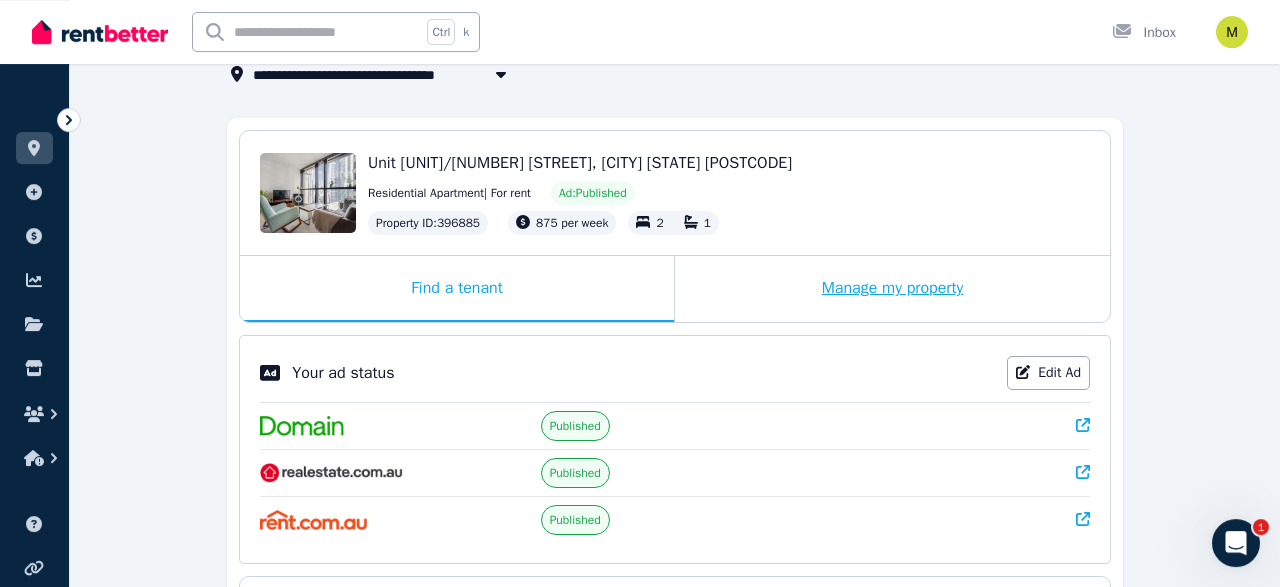 click on "Manage my property" at bounding box center (892, 289) 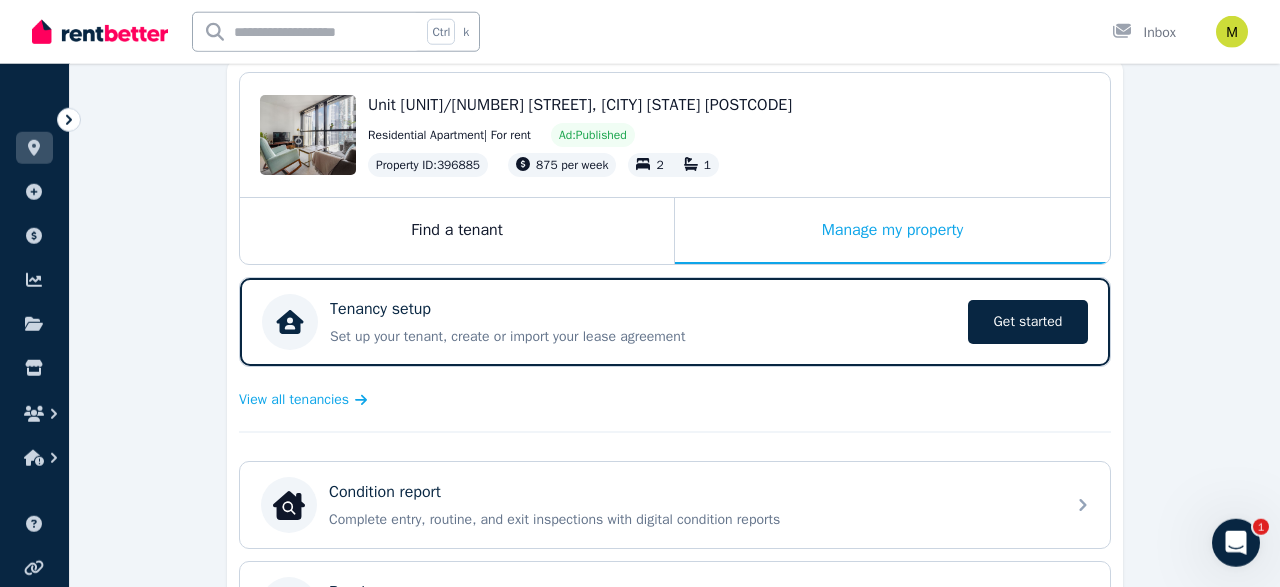 scroll, scrollTop: 0, scrollLeft: 0, axis: both 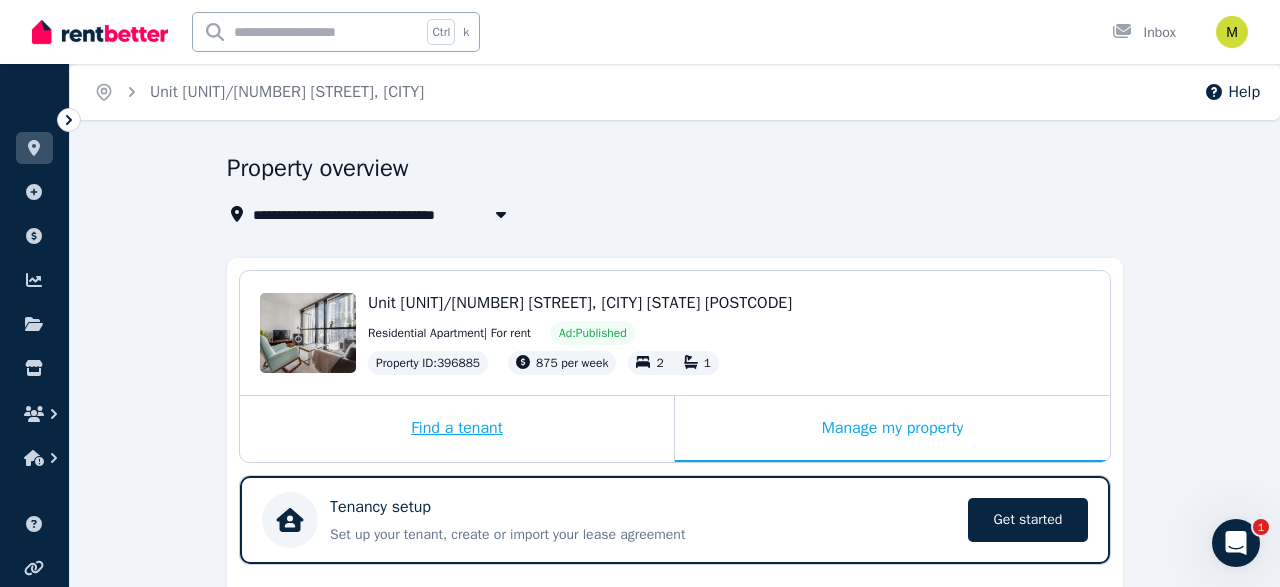 click on "Find a tenant" at bounding box center (457, 429) 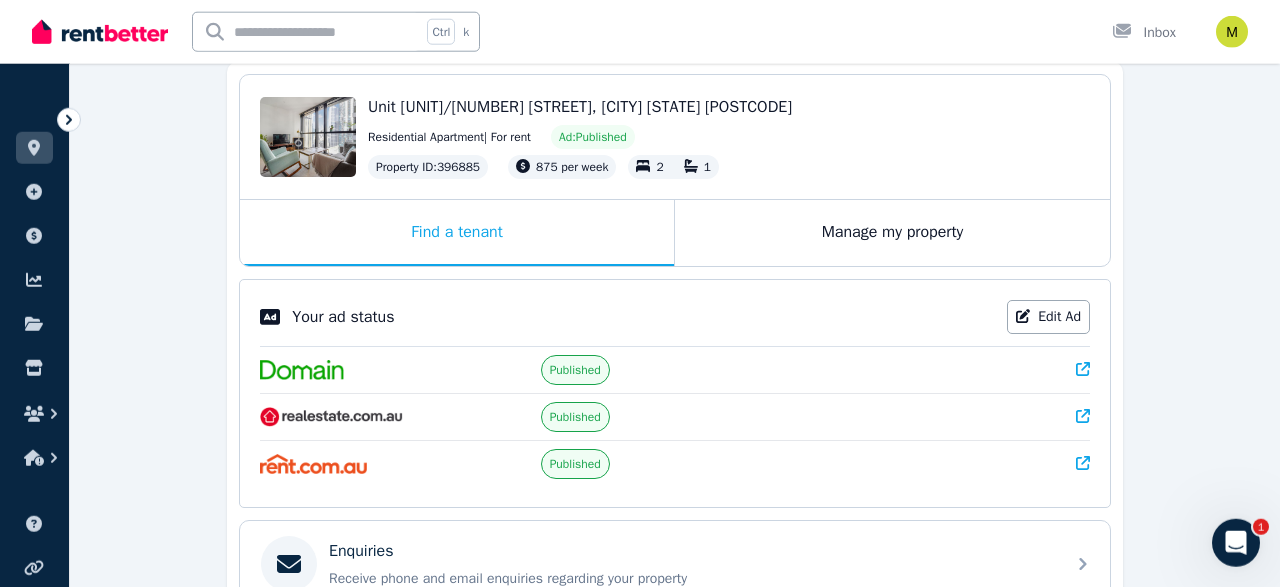 scroll, scrollTop: 195, scrollLeft: 0, axis: vertical 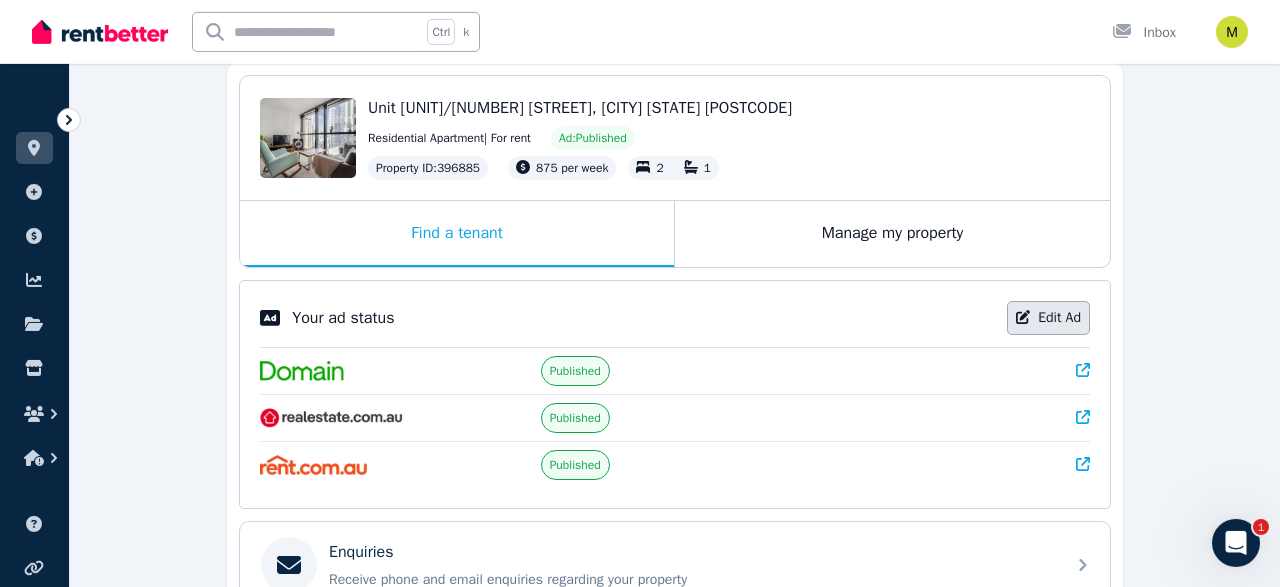 click on "Edit Ad" at bounding box center (1048, 318) 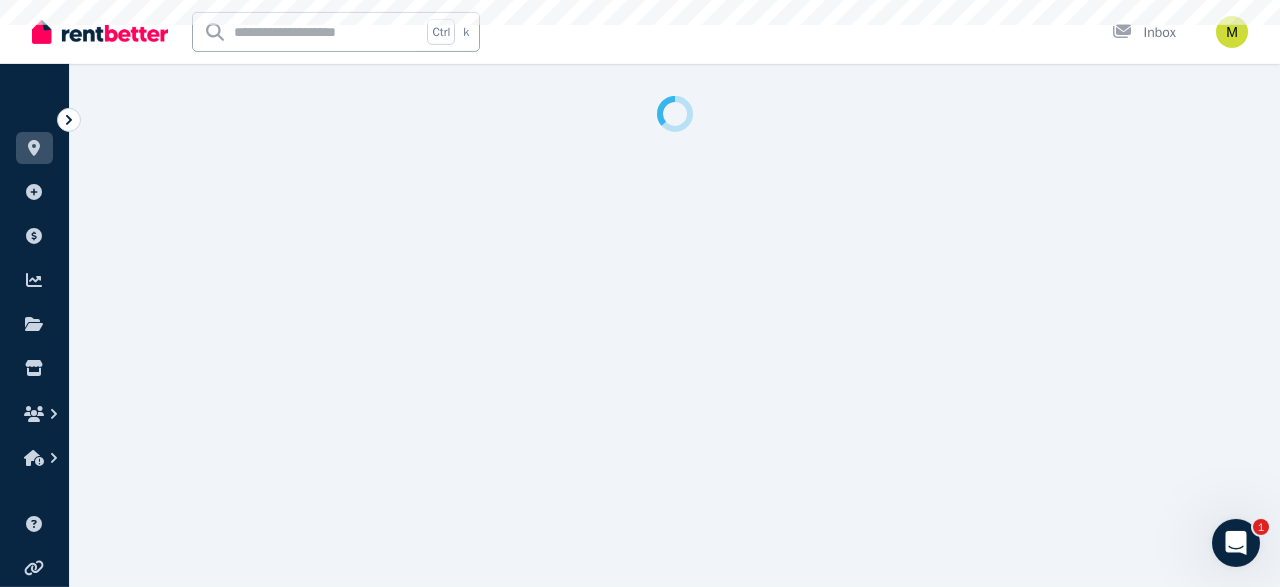 scroll, scrollTop: 0, scrollLeft: 0, axis: both 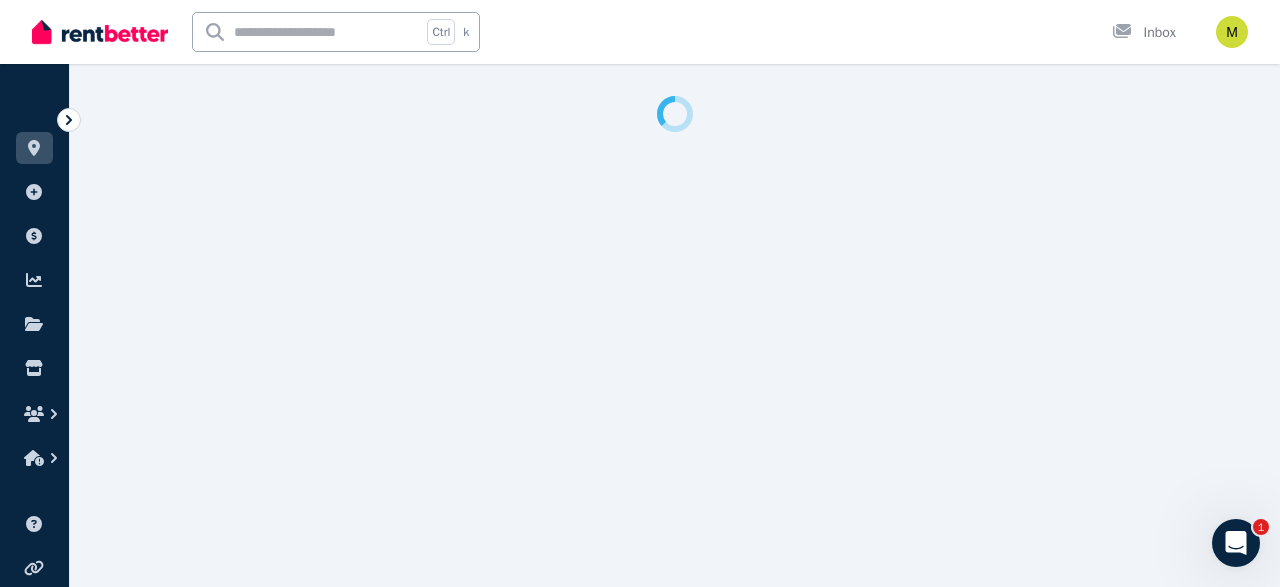 select on "***" 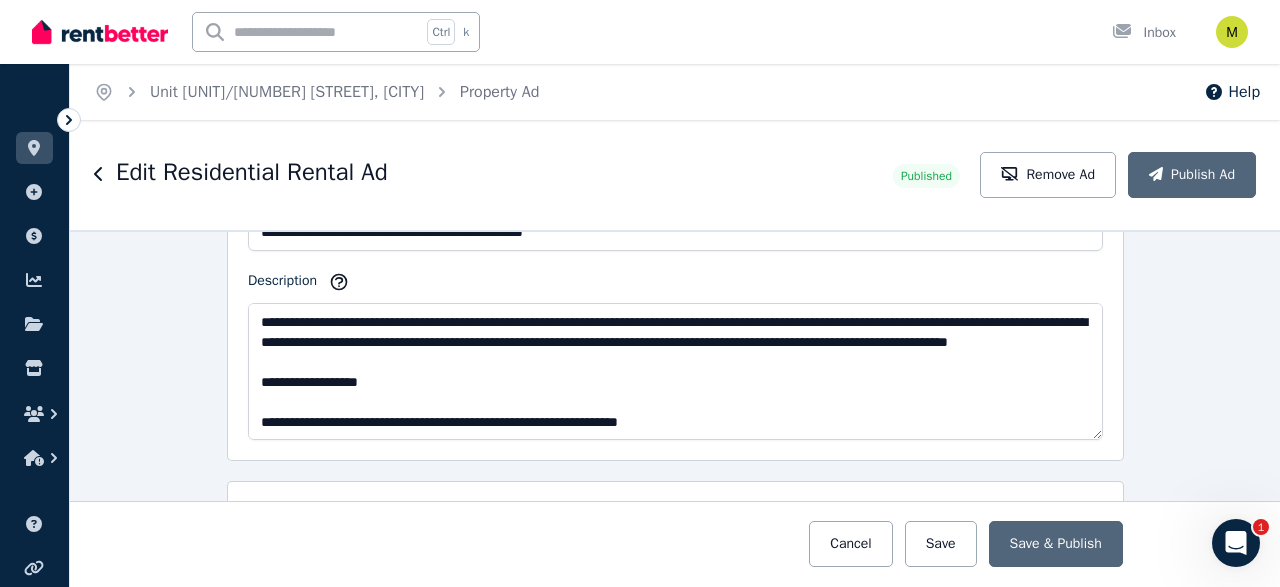scroll, scrollTop: 1502, scrollLeft: 0, axis: vertical 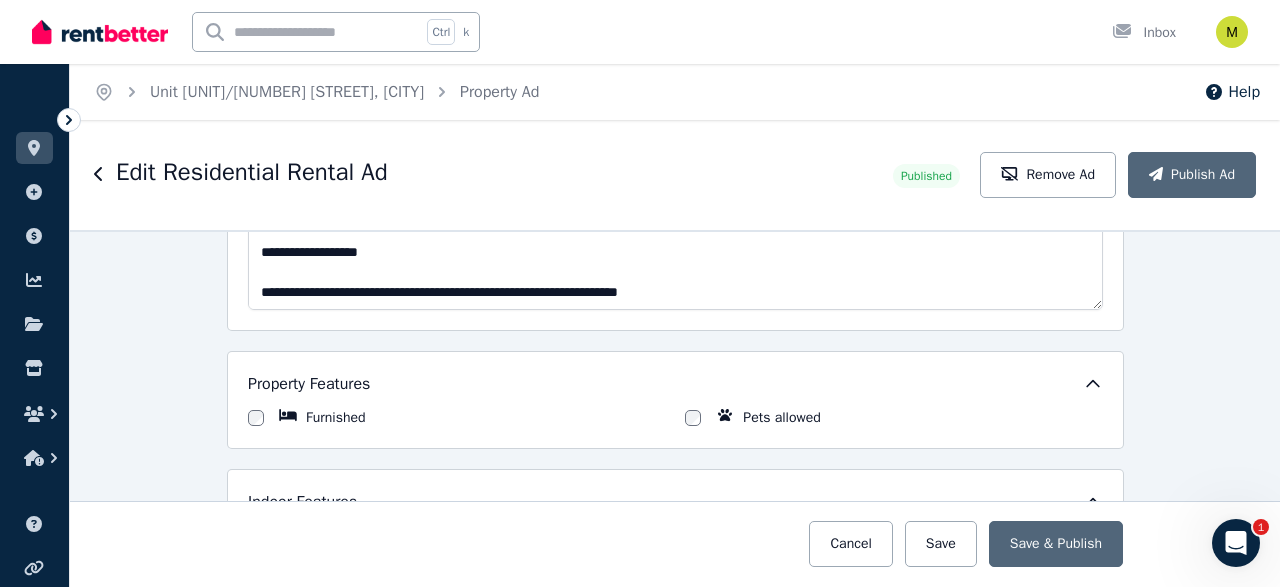 click 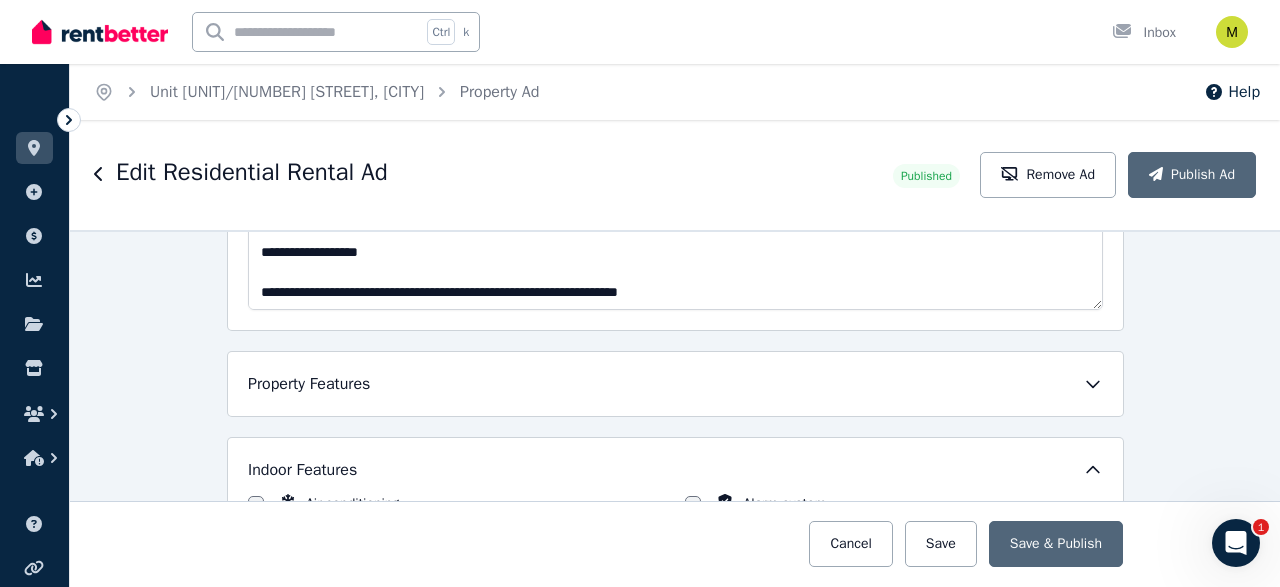 click 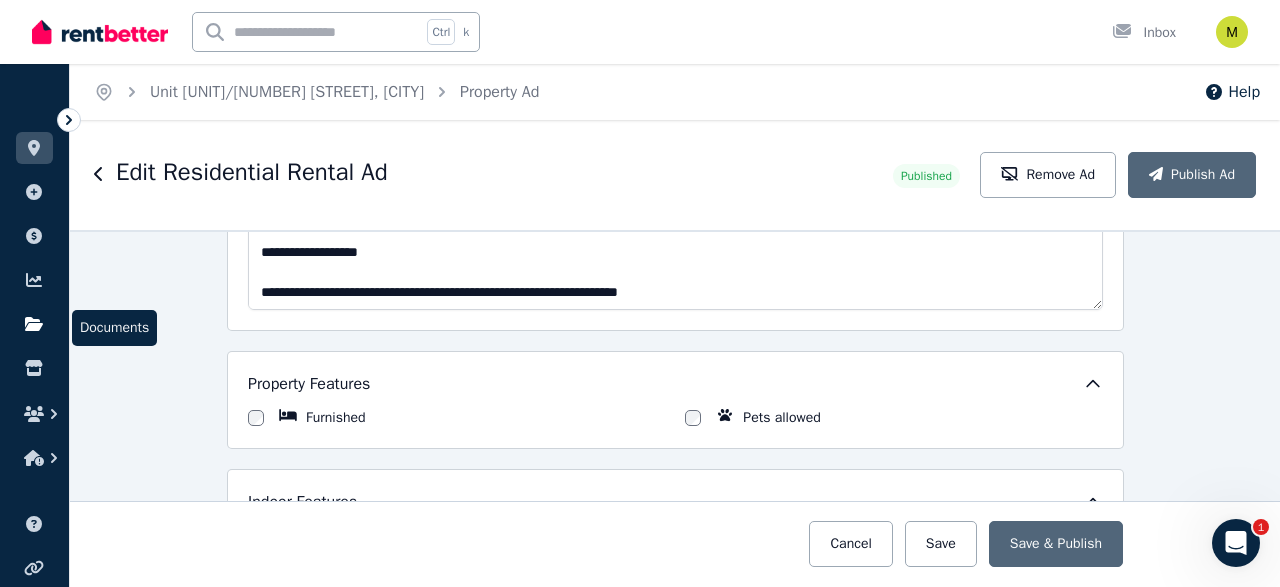 click 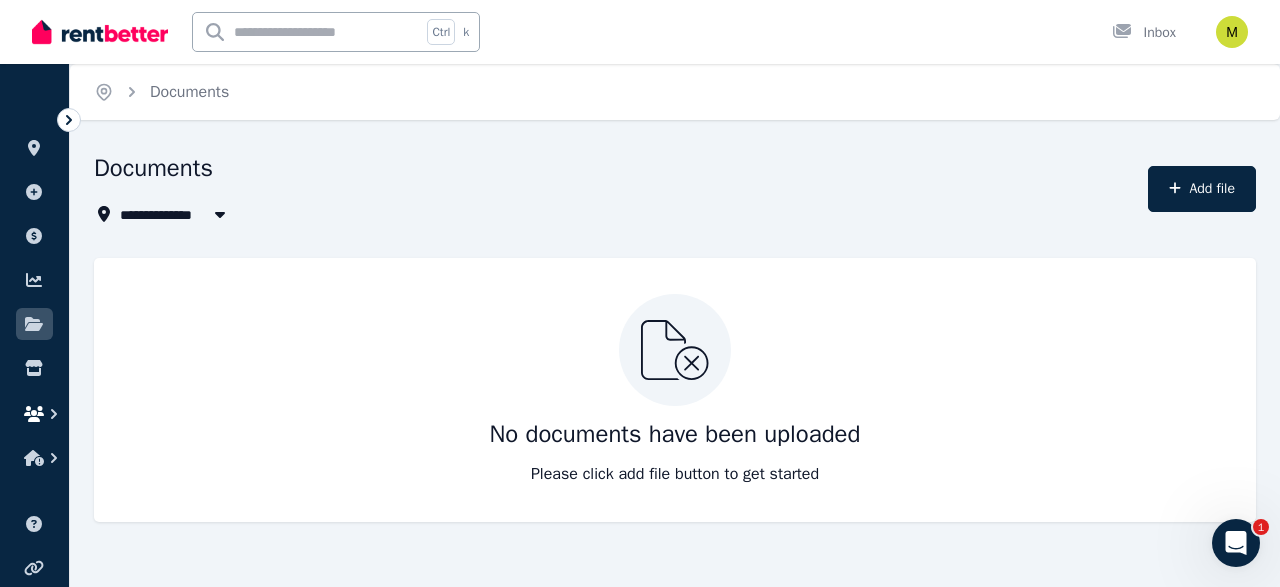 click 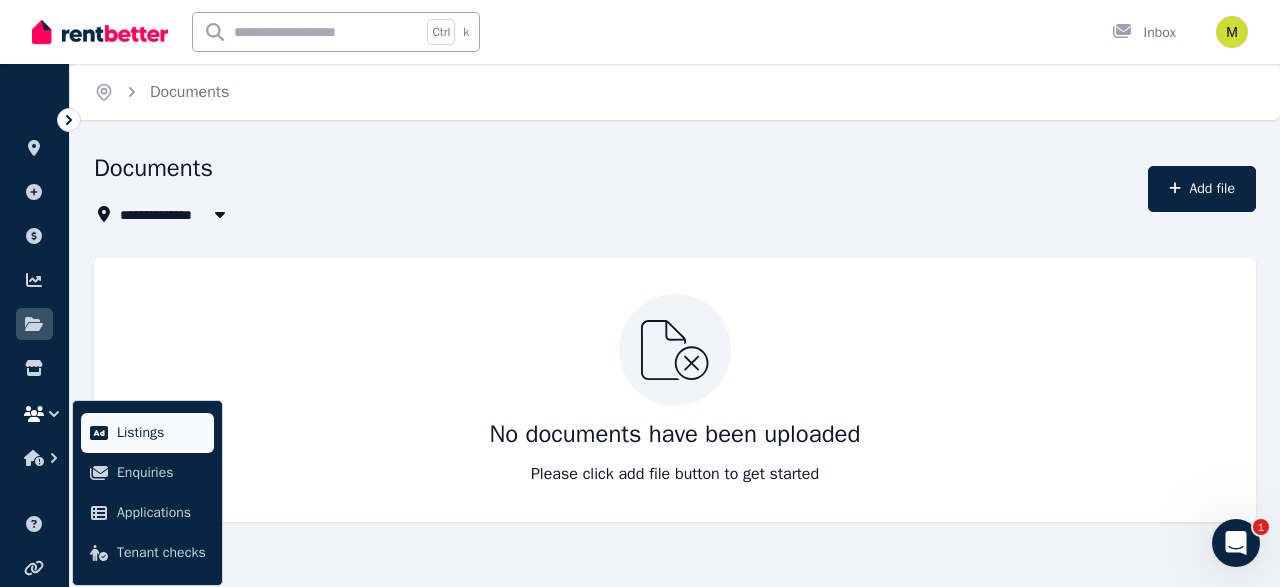 click on "Listings" at bounding box center [161, 433] 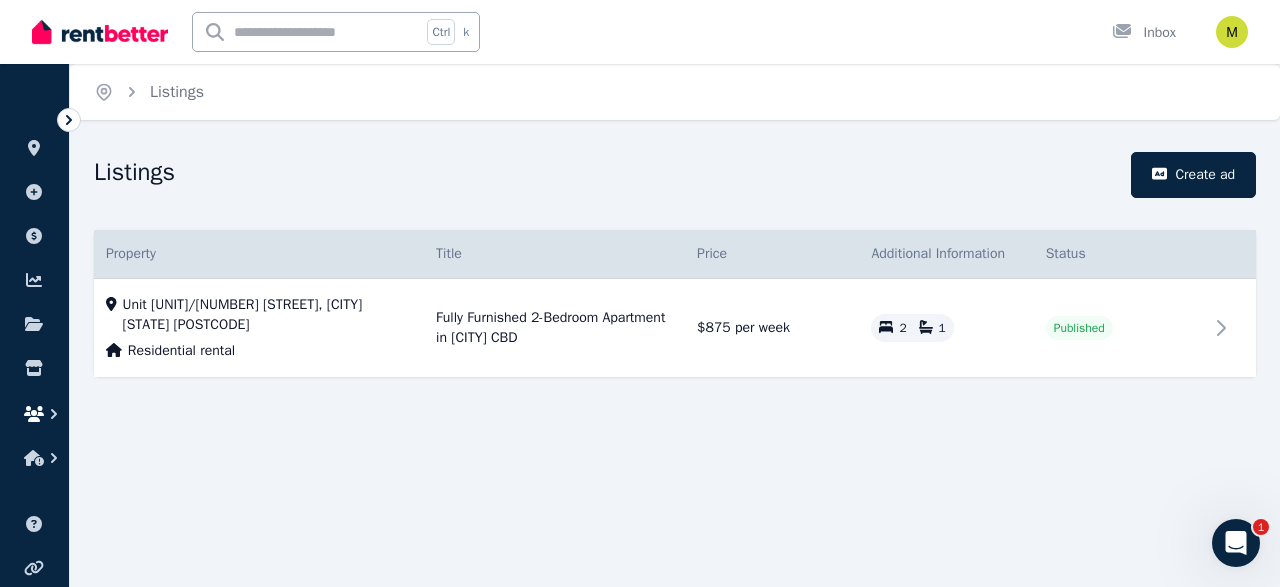 click 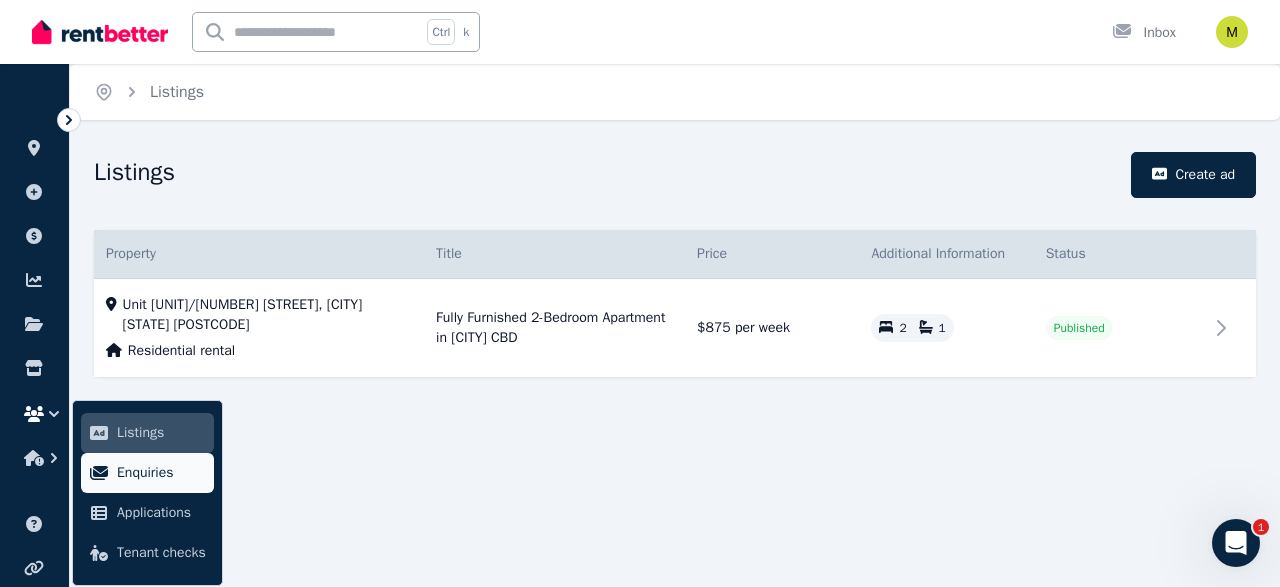 click on "Enquiries" at bounding box center [161, 473] 